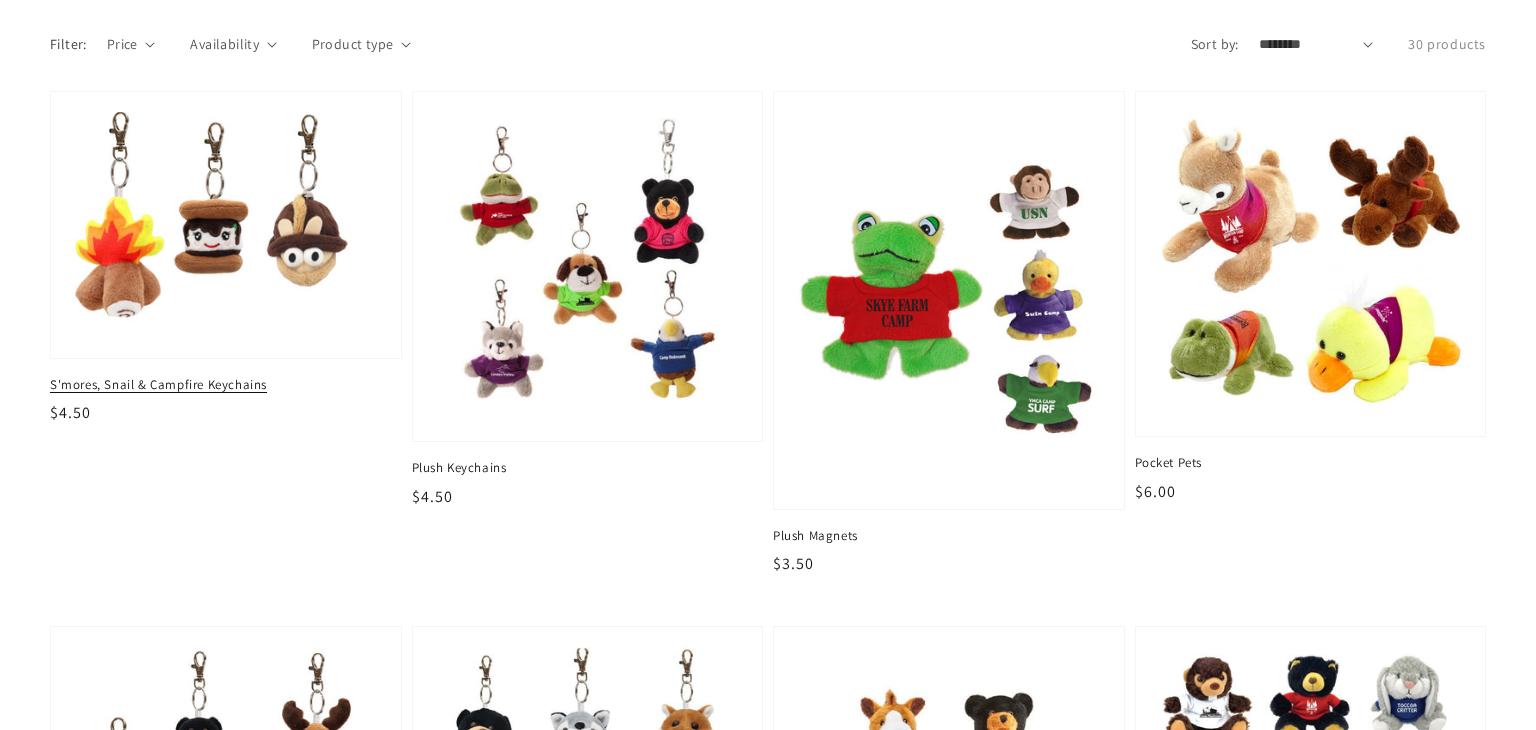 scroll, scrollTop: 156, scrollLeft: 0, axis: vertical 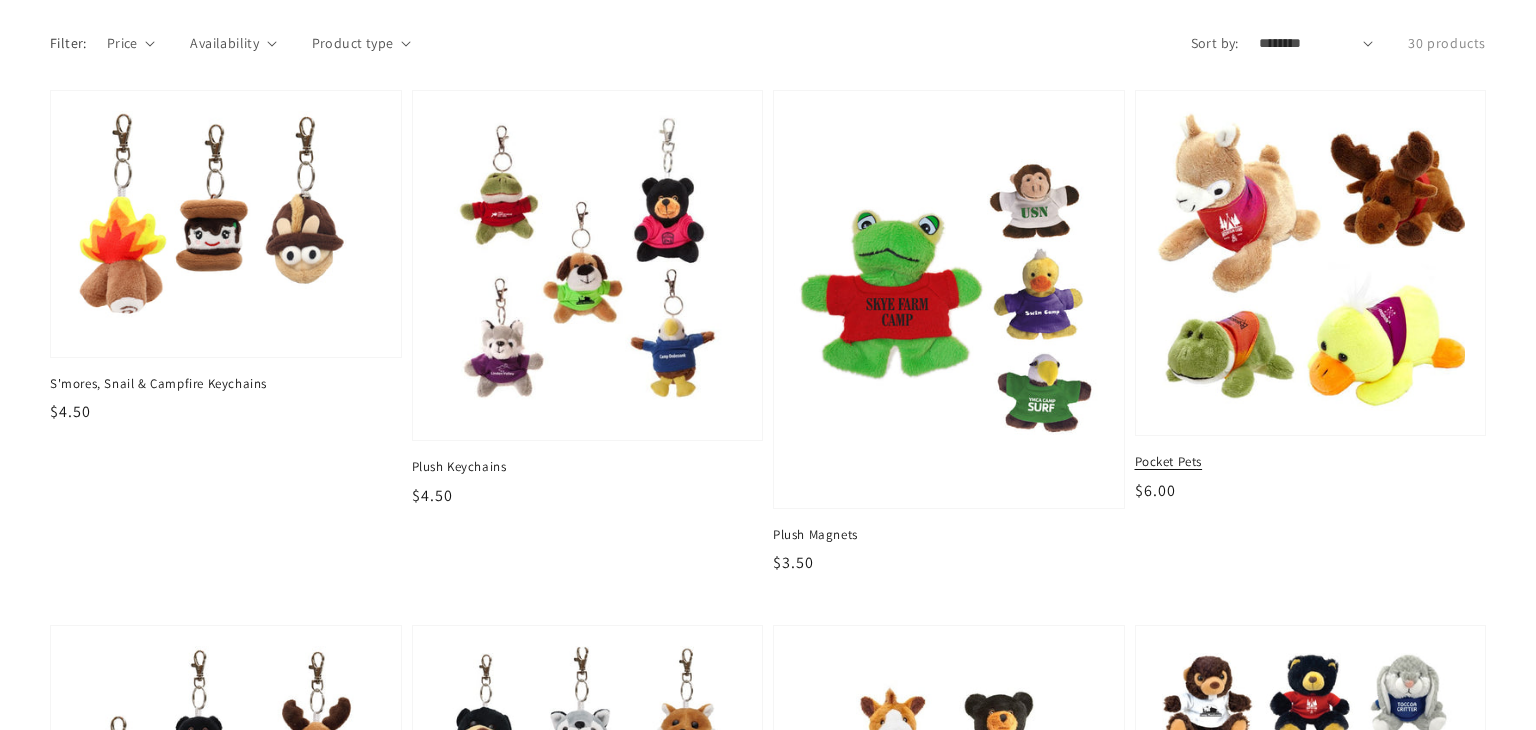 click at bounding box center [1310, 263] 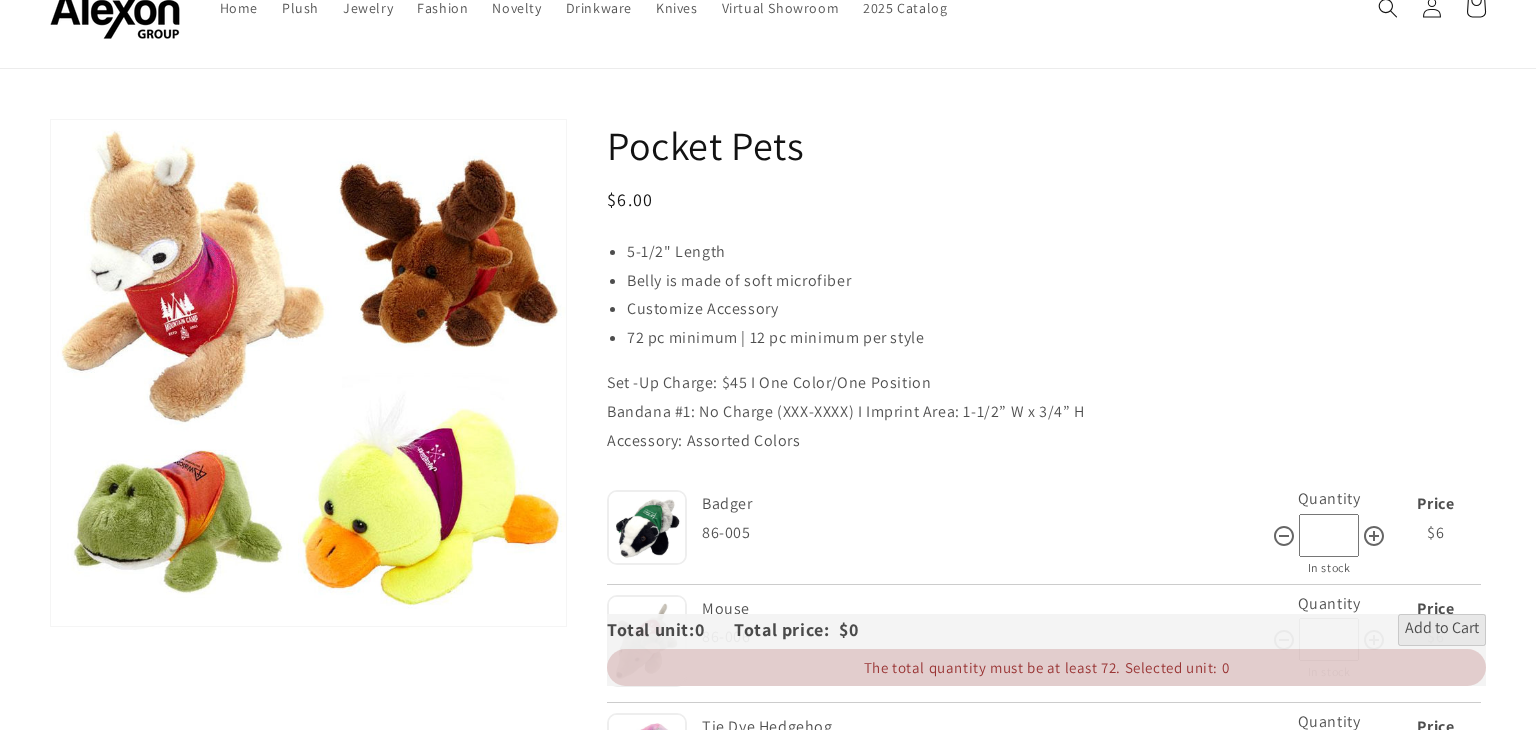 scroll, scrollTop: 0, scrollLeft: 0, axis: both 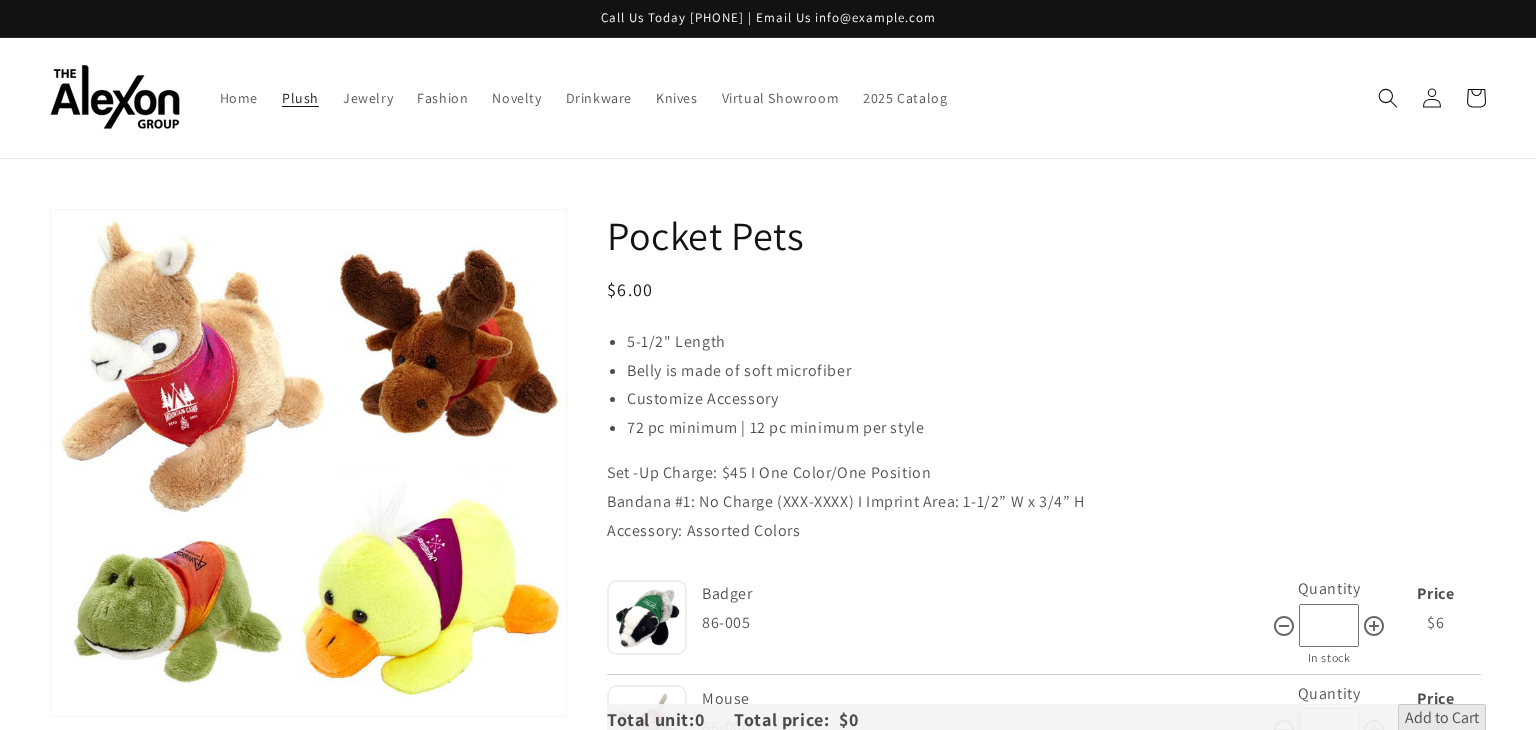 click on "Plush" at bounding box center [300, 98] 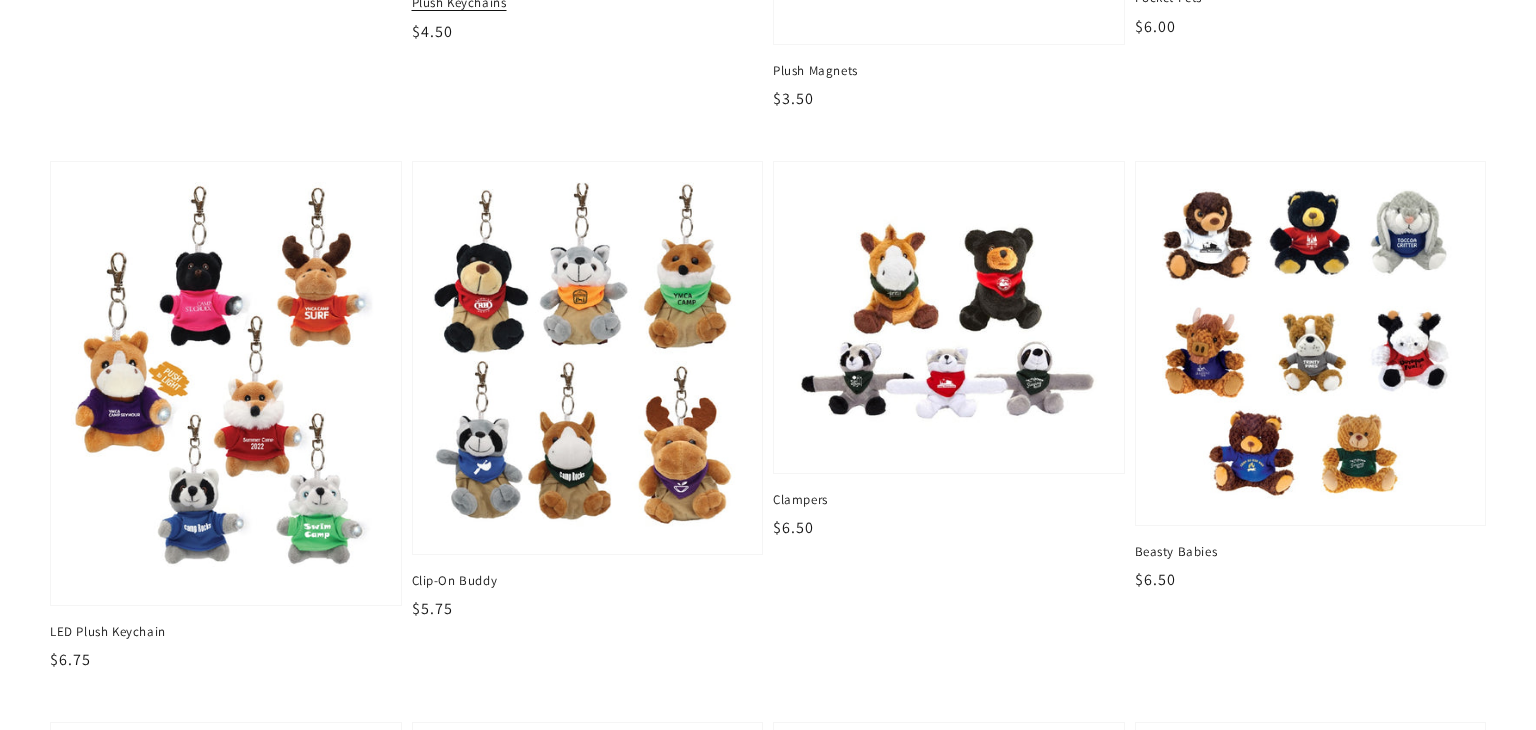 scroll, scrollTop: 623, scrollLeft: 0, axis: vertical 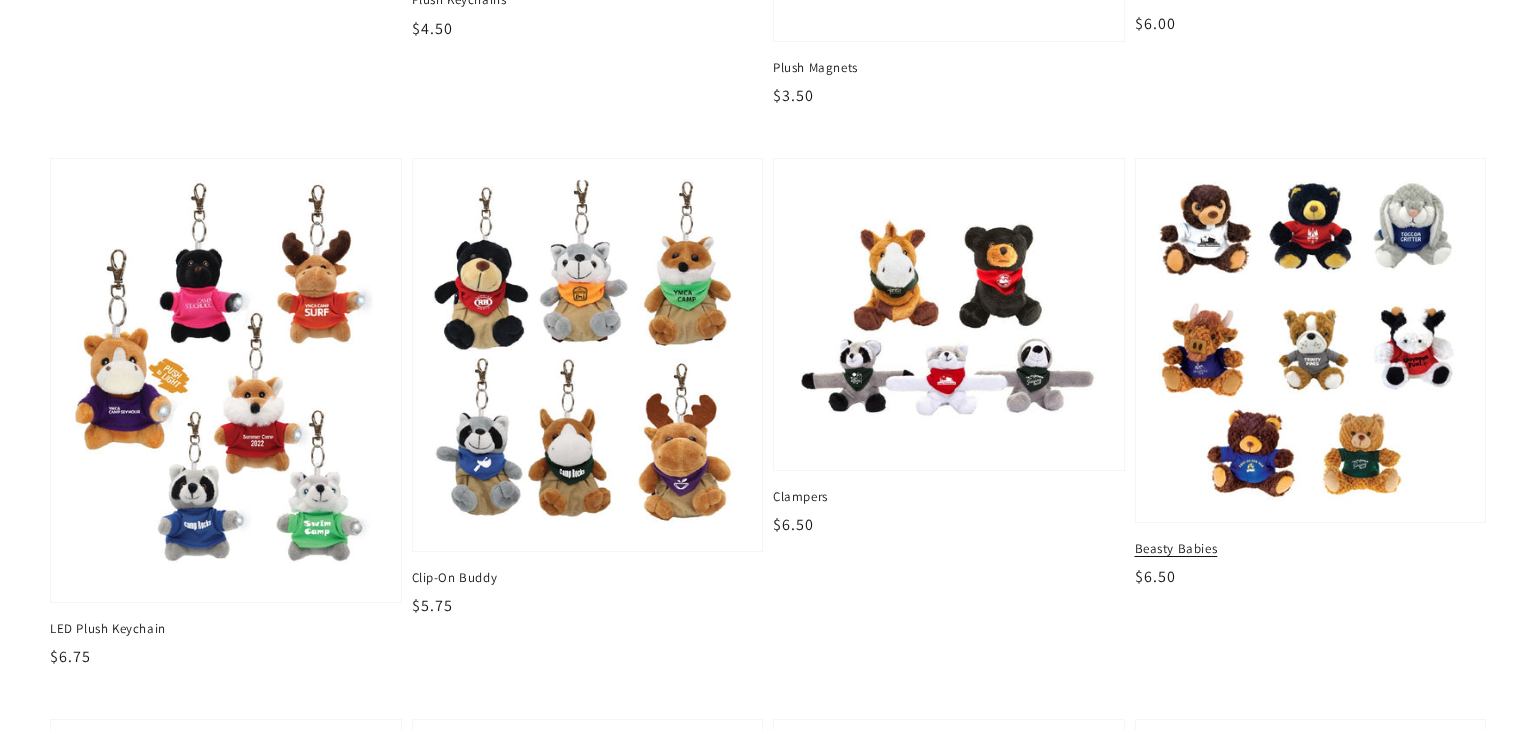 click on "Beasty Babies" at bounding box center [1311, 549] 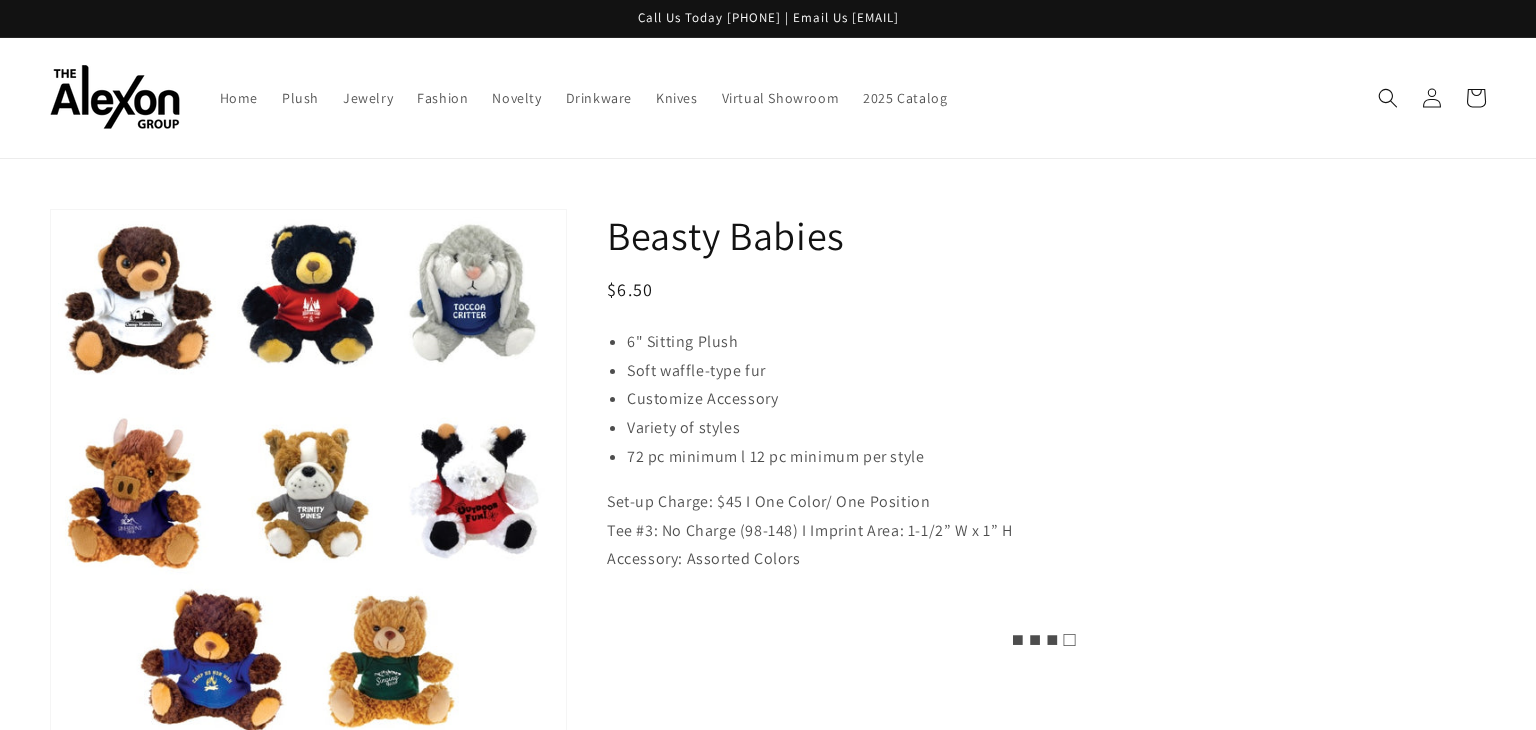 scroll, scrollTop: 0, scrollLeft: 0, axis: both 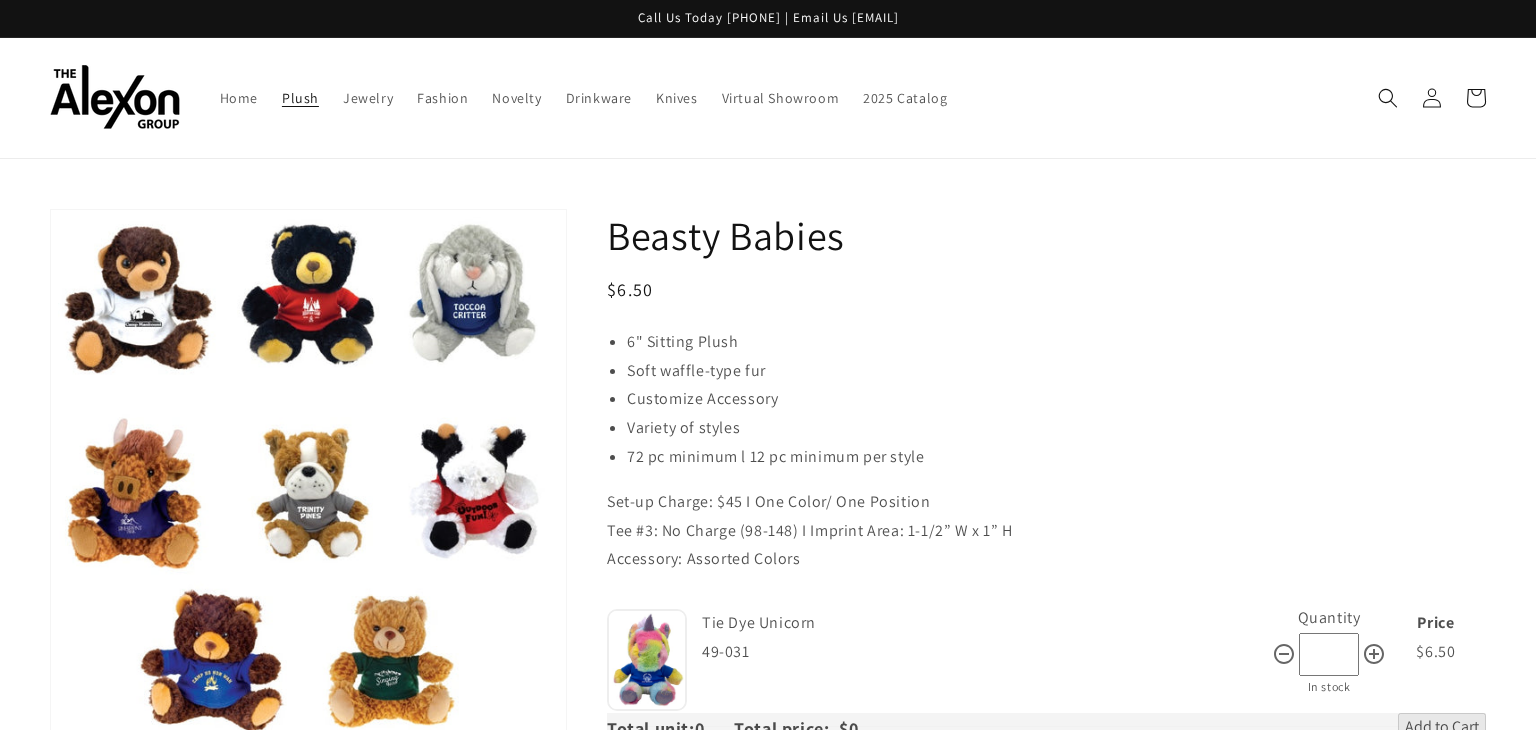 click on "Plush" at bounding box center (300, 98) 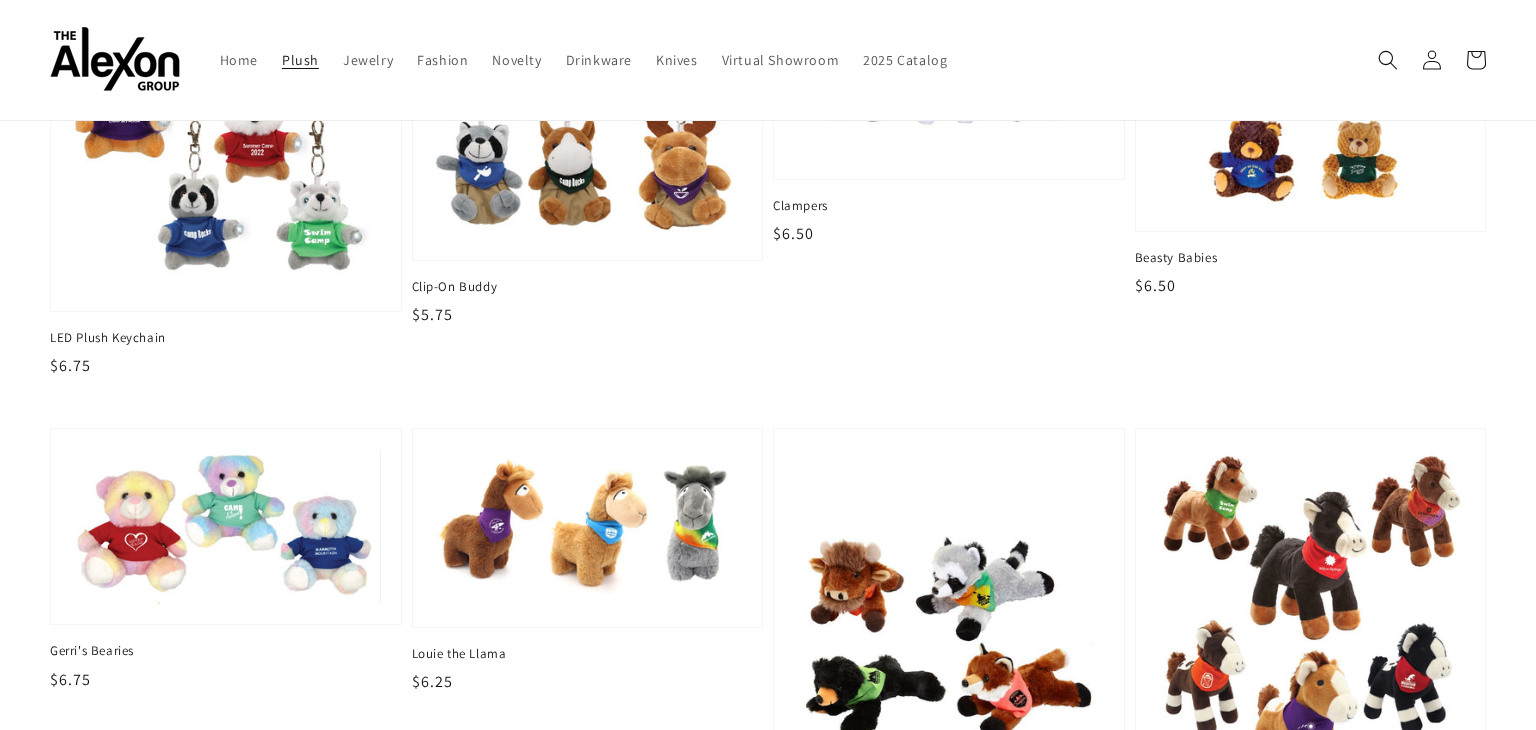scroll, scrollTop: 0, scrollLeft: 0, axis: both 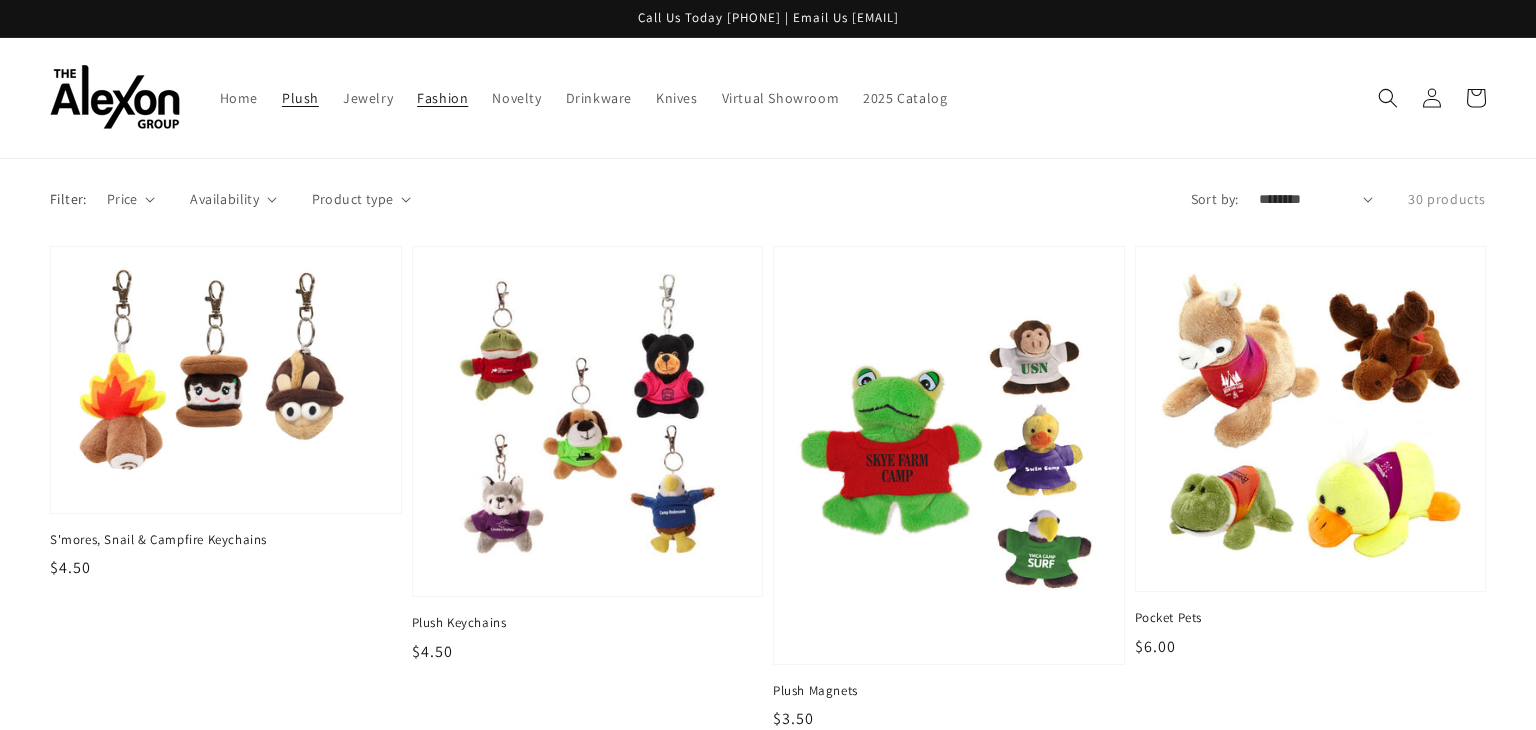 click on "Fashion" at bounding box center (442, 98) 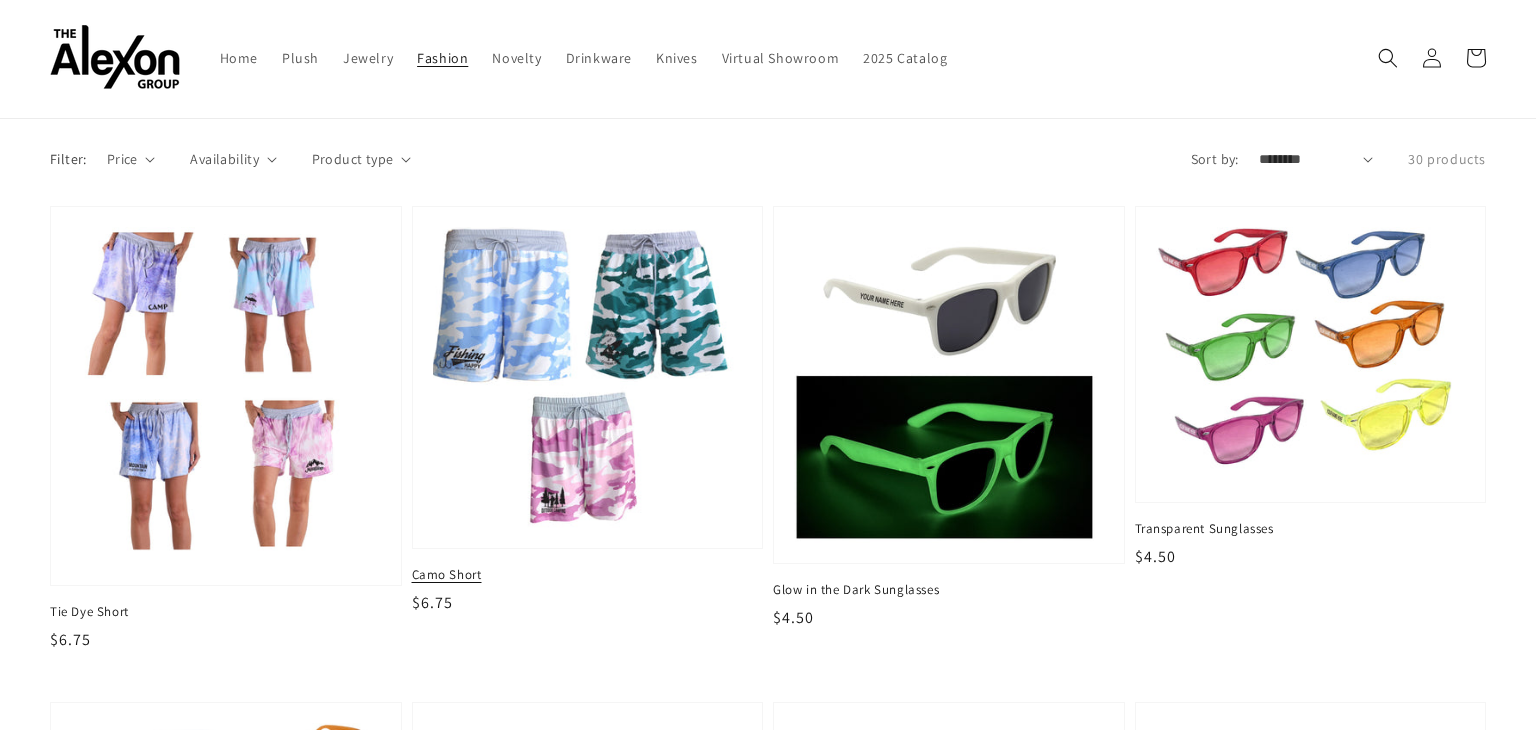scroll, scrollTop: 40, scrollLeft: 0, axis: vertical 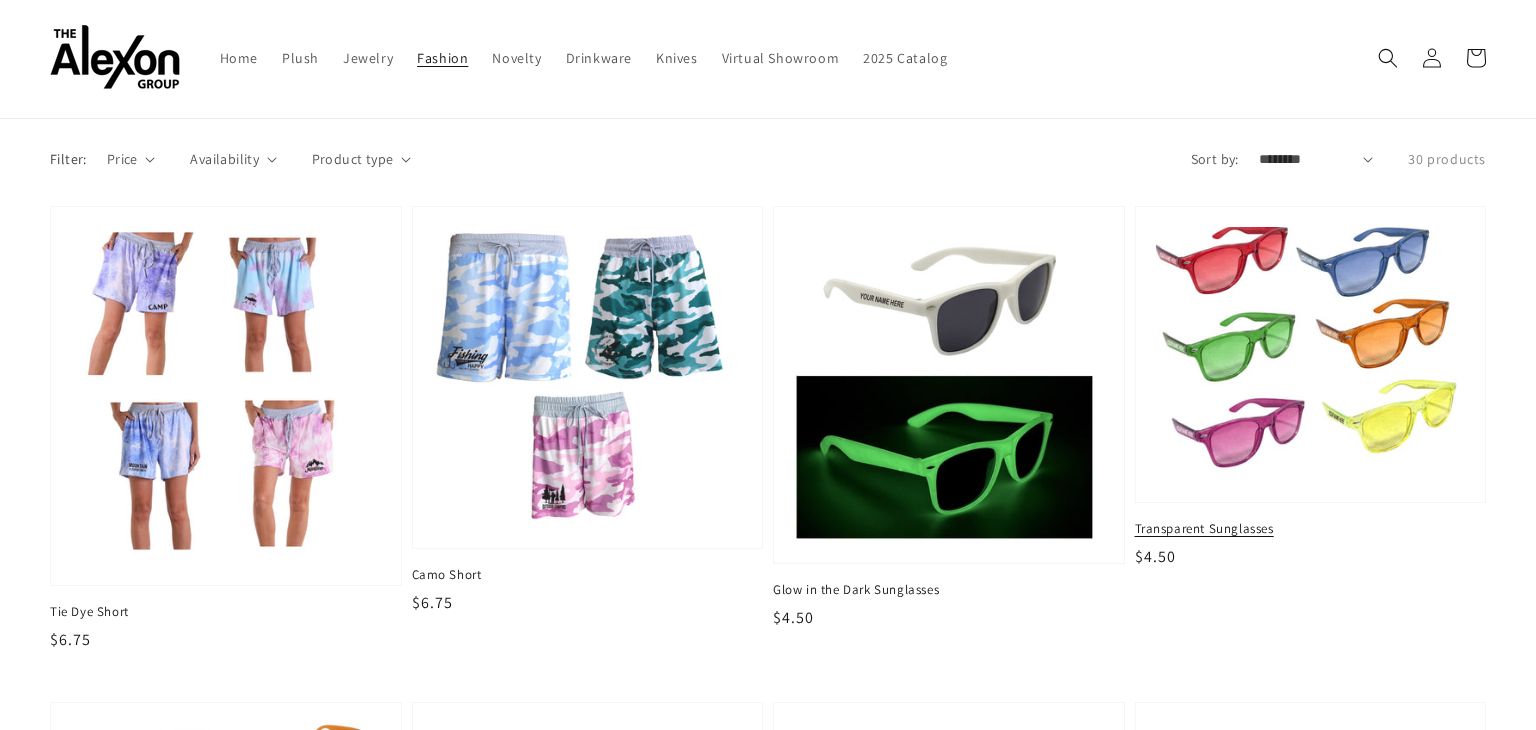 click at bounding box center [1310, 354] 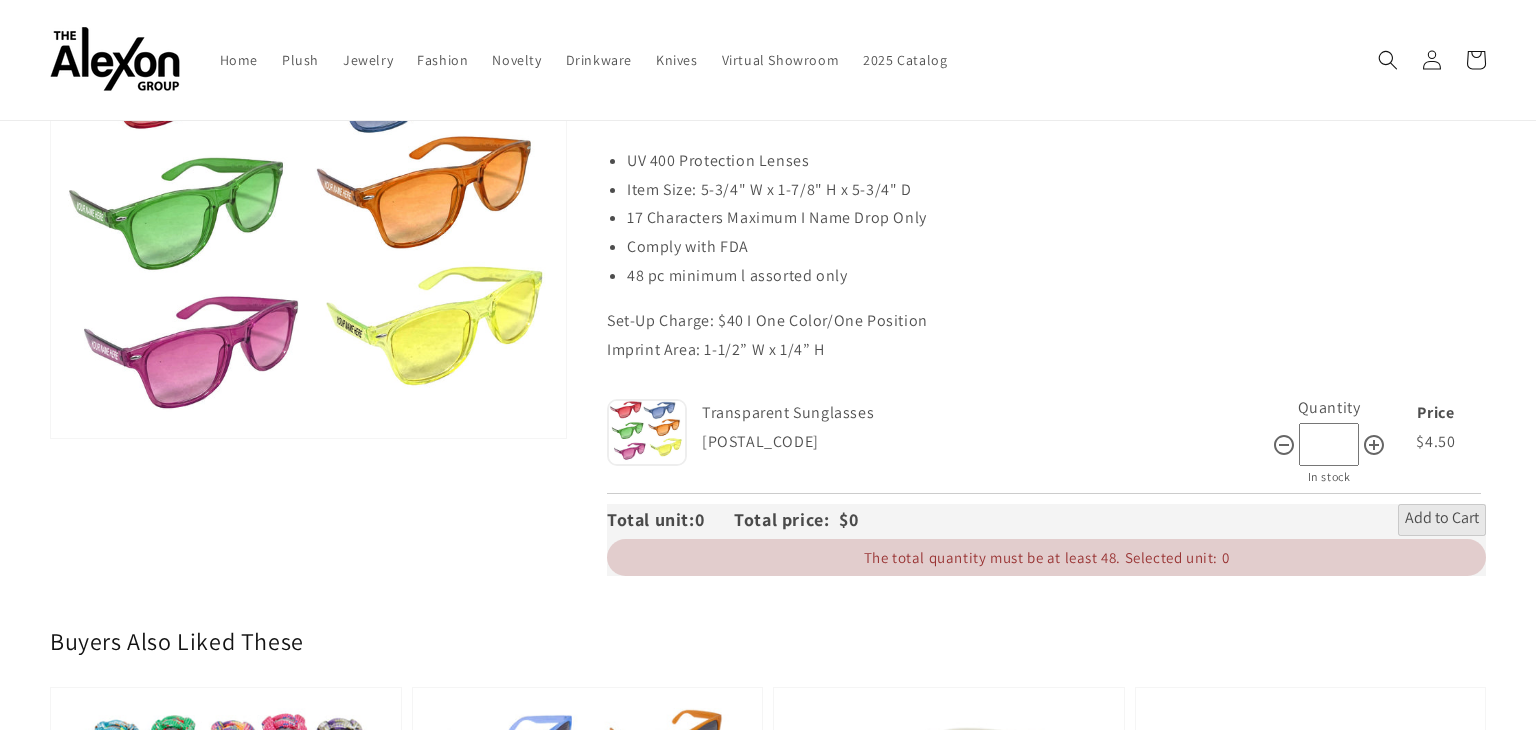 scroll, scrollTop: 0, scrollLeft: 0, axis: both 